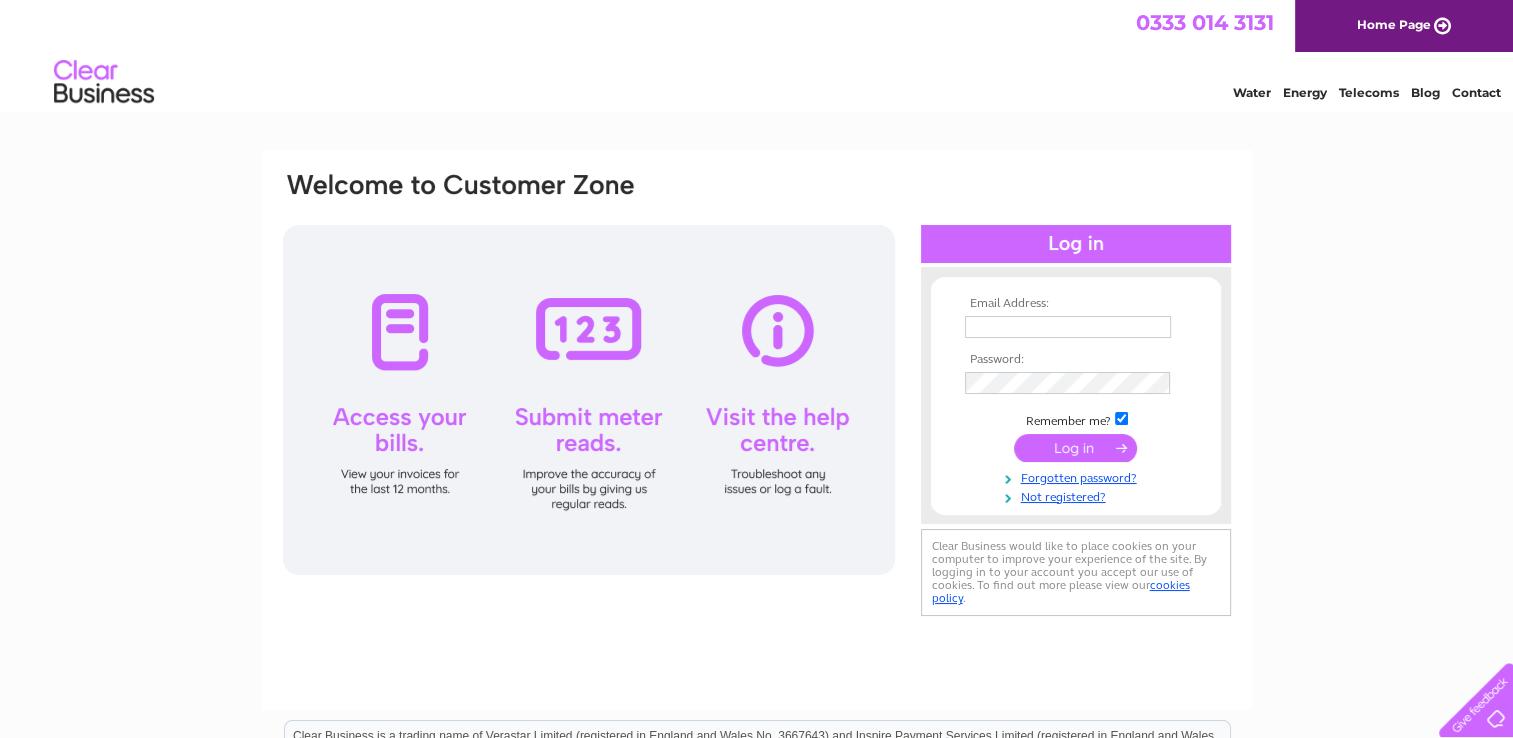 scroll, scrollTop: 0, scrollLeft: 0, axis: both 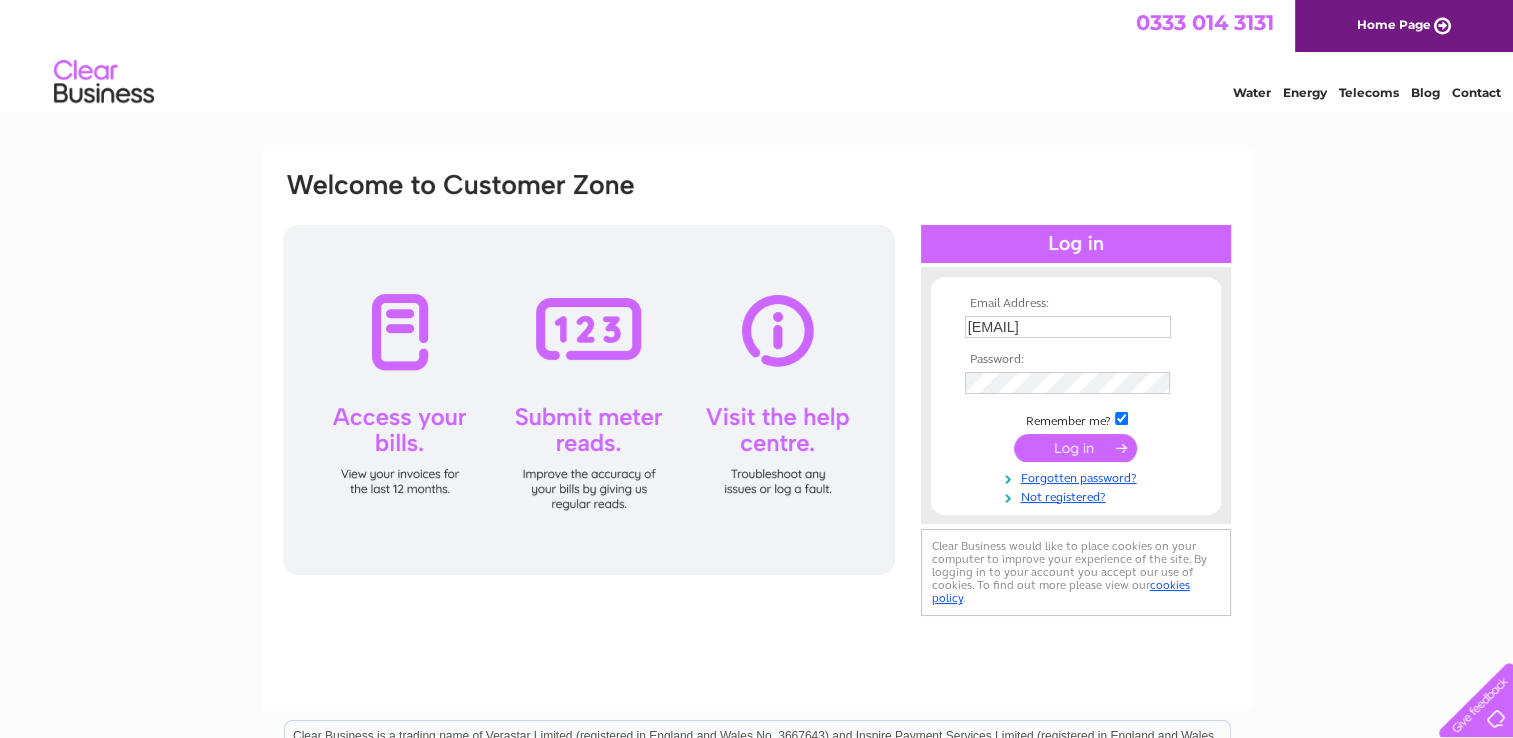 click at bounding box center (1075, 448) 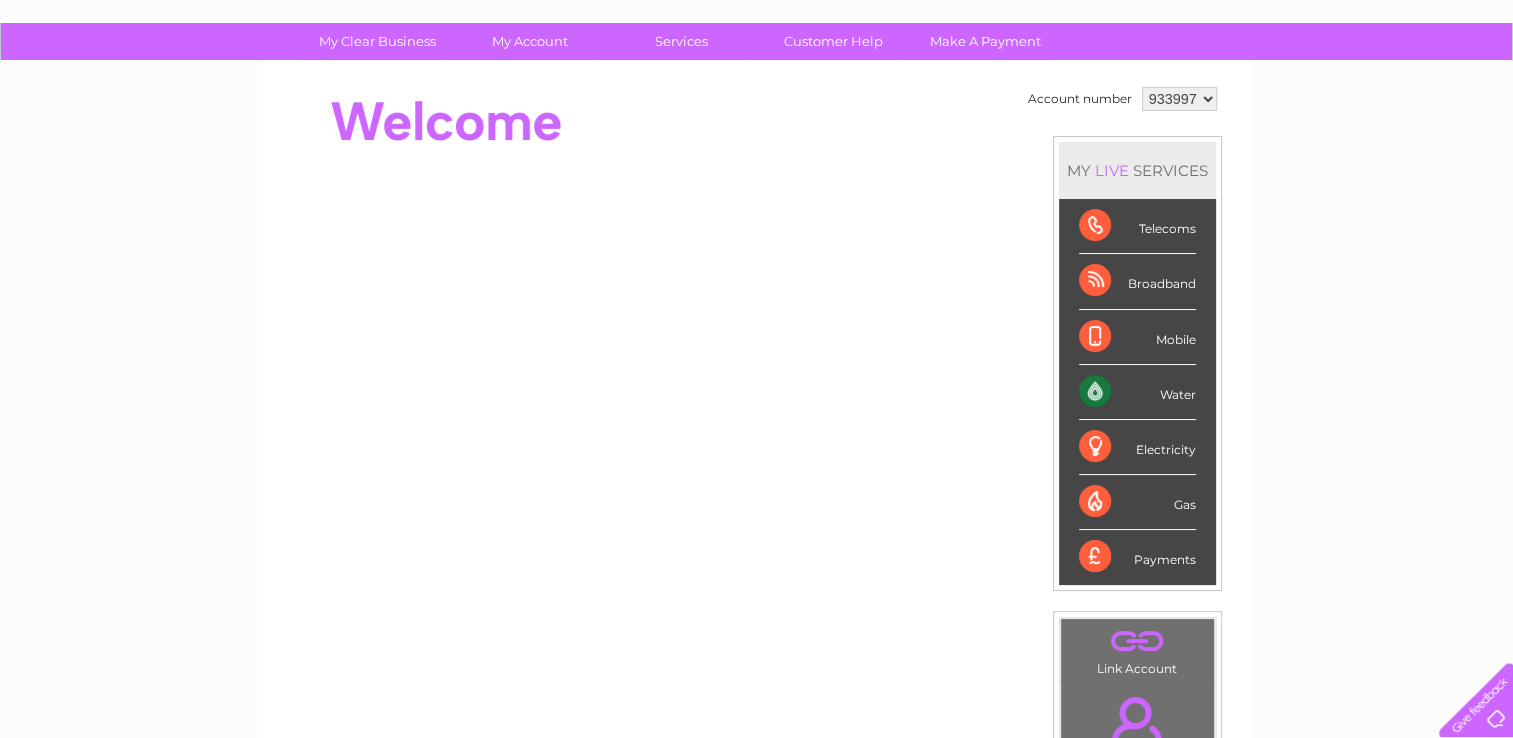 scroll, scrollTop: 0, scrollLeft: 0, axis: both 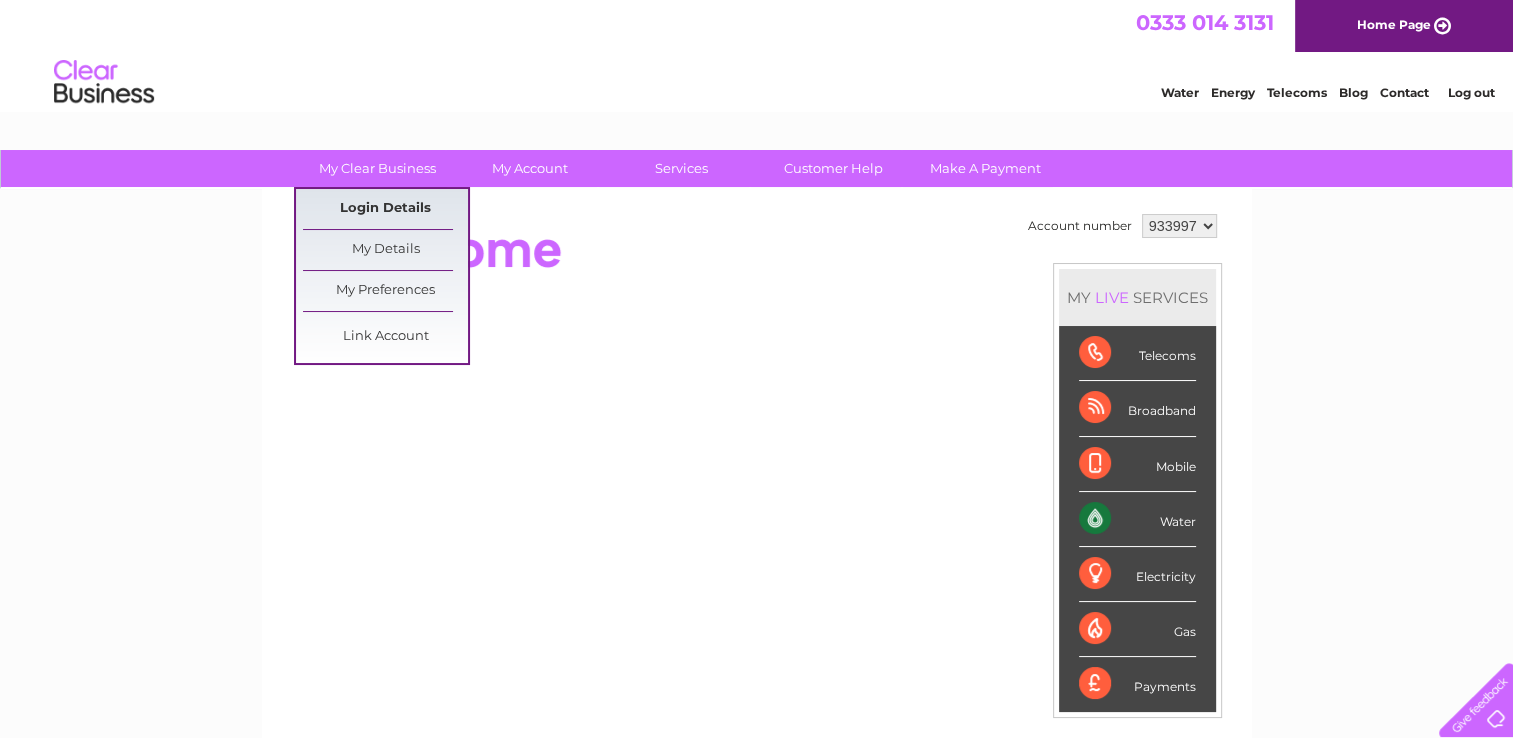 click on "Login Details" at bounding box center [385, 209] 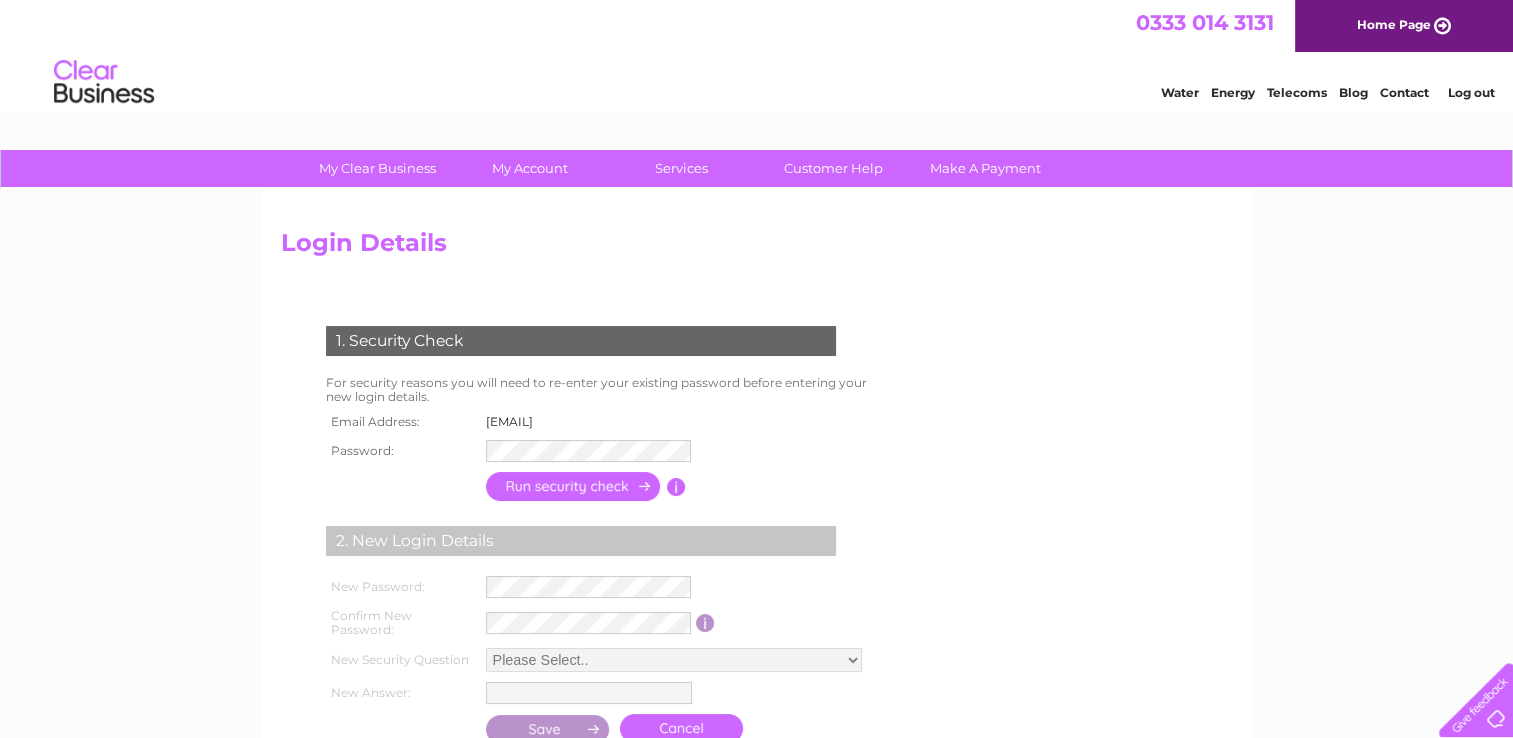 scroll, scrollTop: 0, scrollLeft: 0, axis: both 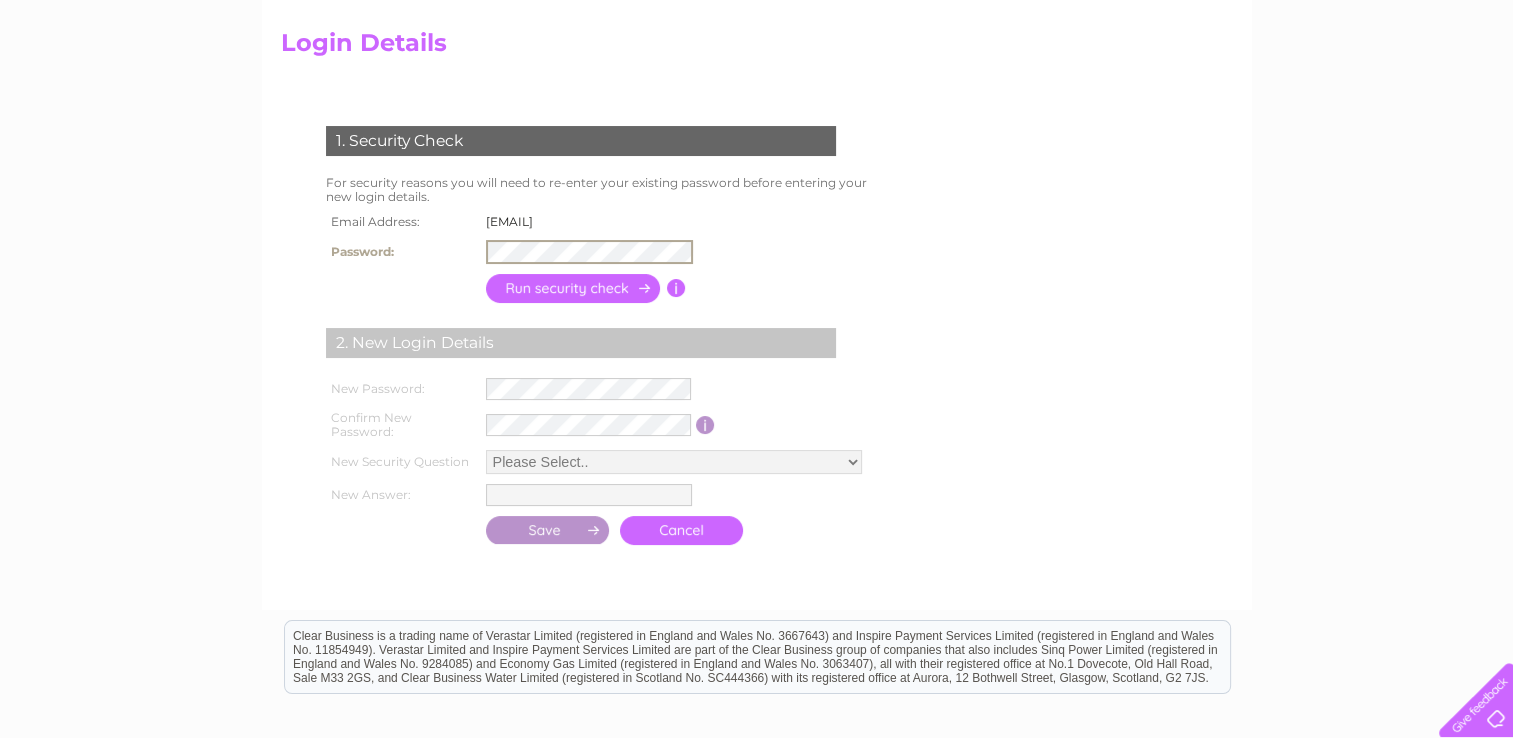 click at bounding box center [574, 288] 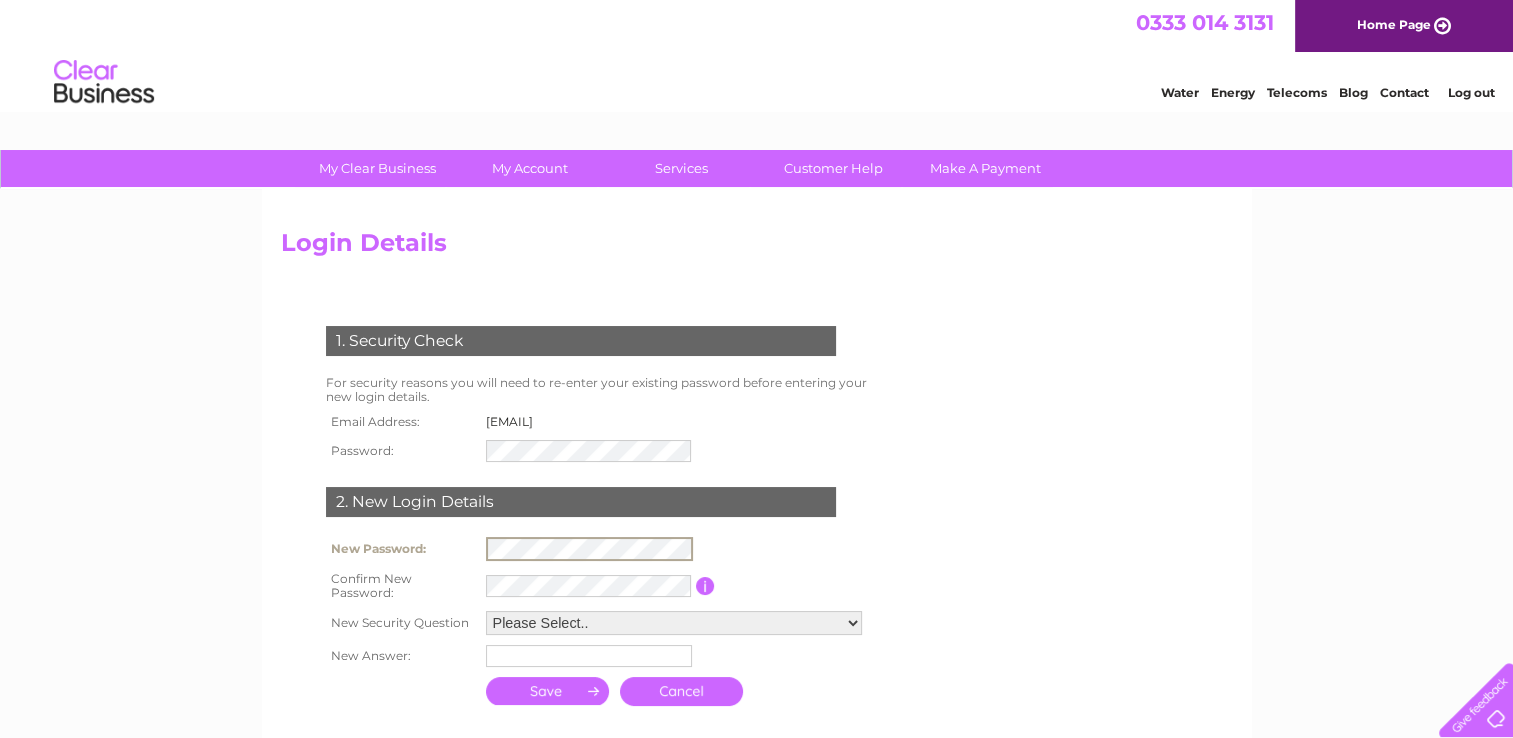 scroll, scrollTop: 200, scrollLeft: 0, axis: vertical 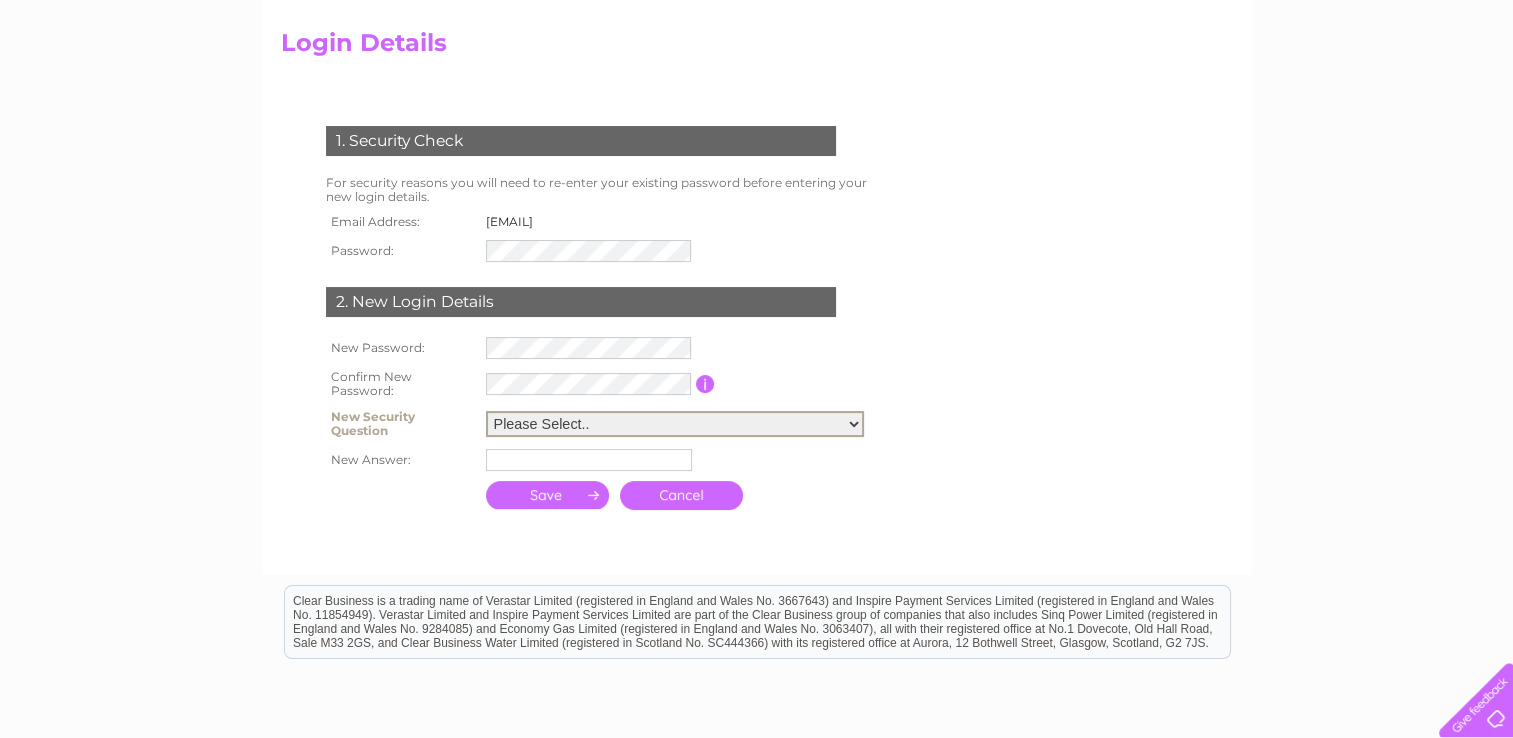 click on "Please Select..
In what town or city was your first job?
In what town or city did you meet your spouse/partner?
In what town or city did your mother and father meet?
What street did you live on as a child?
What was the name of your first pet?
Who was your childhood hero?" at bounding box center (675, 424) 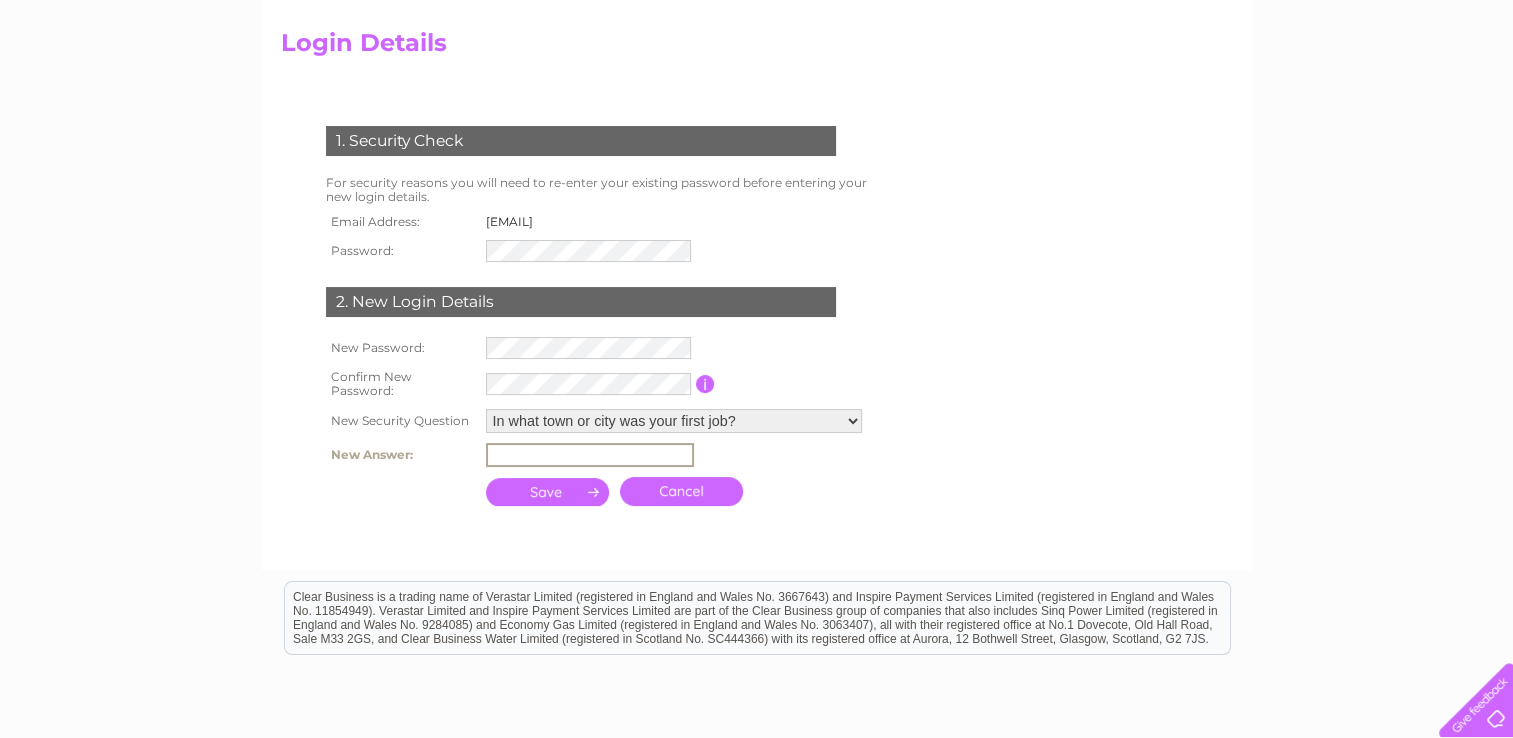 click at bounding box center [590, 455] 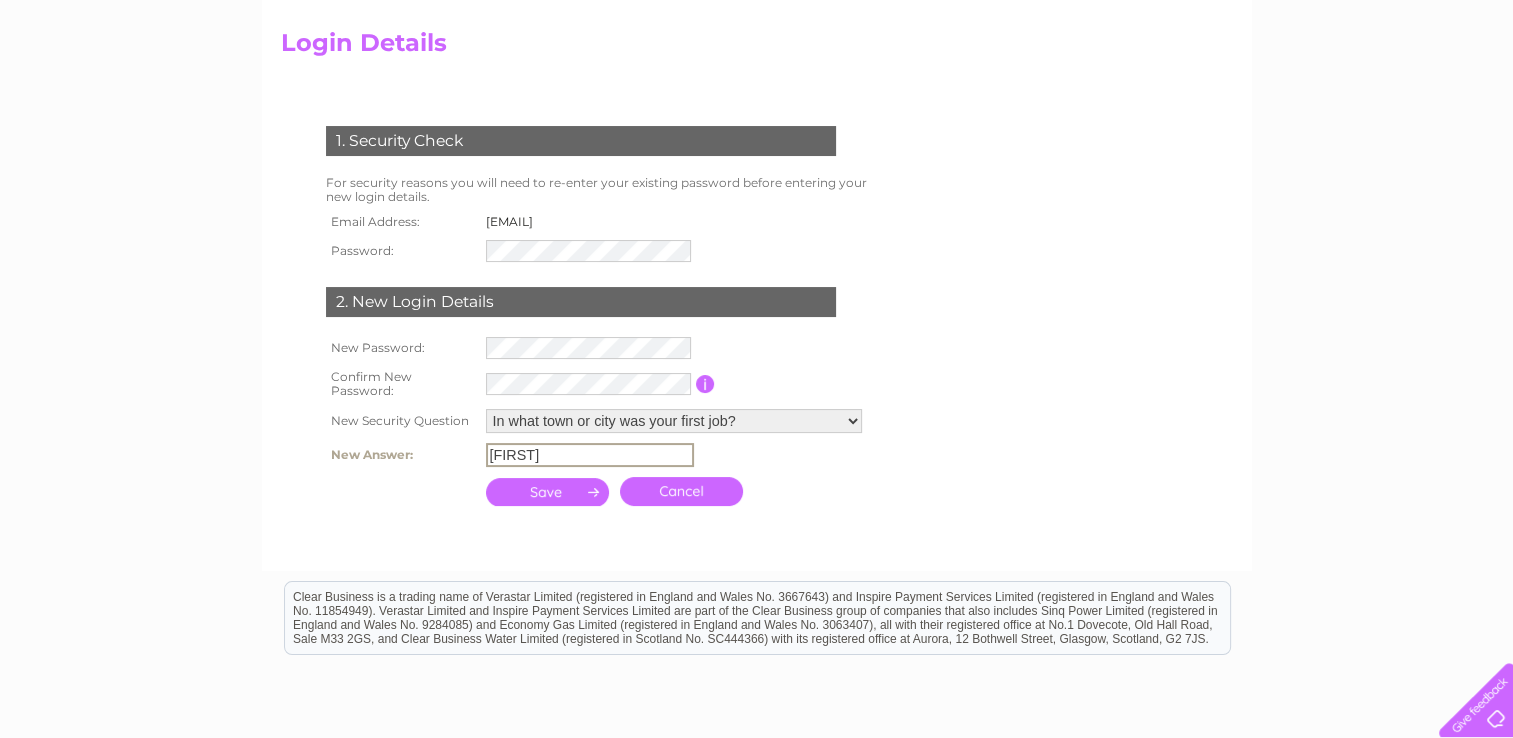 type on "Errol" 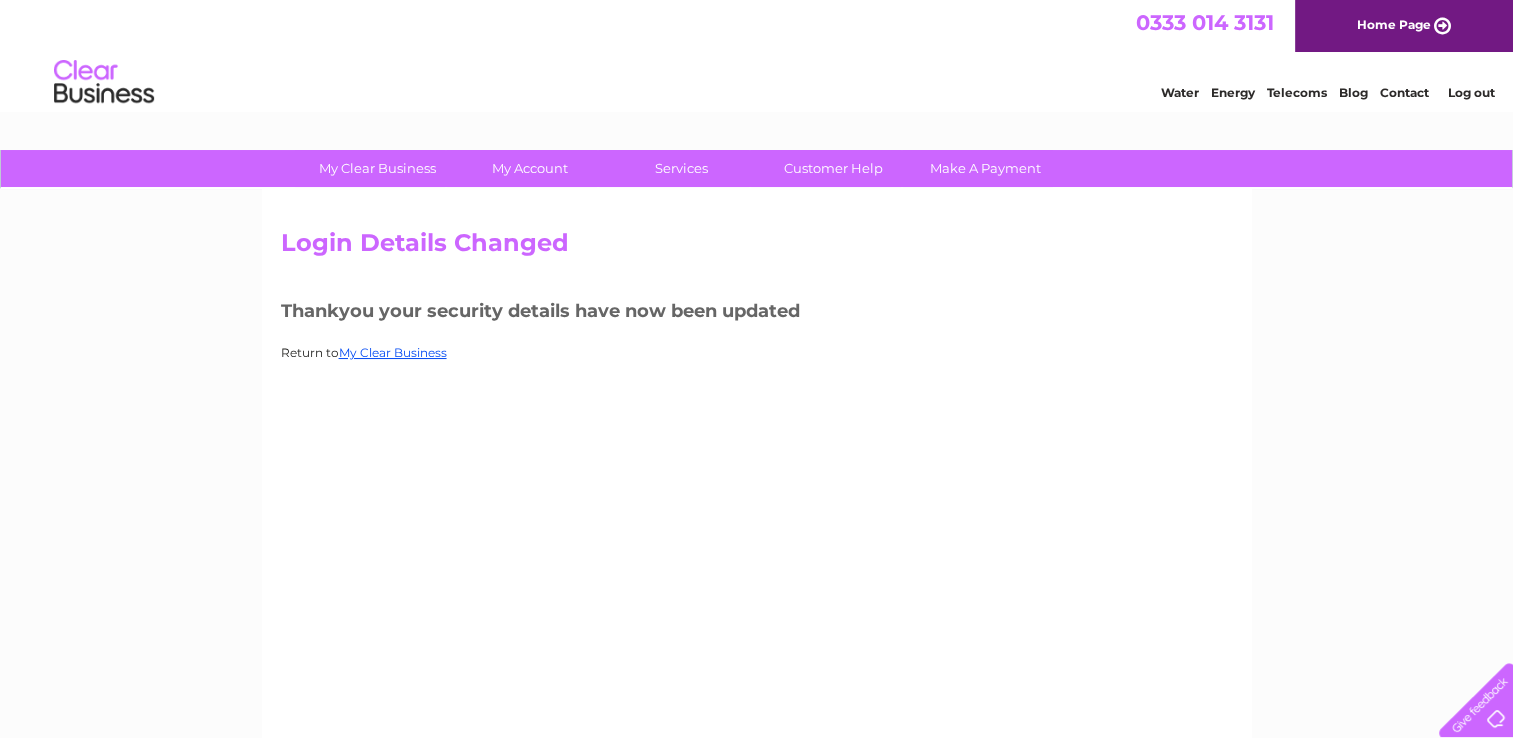 scroll, scrollTop: 0, scrollLeft: 0, axis: both 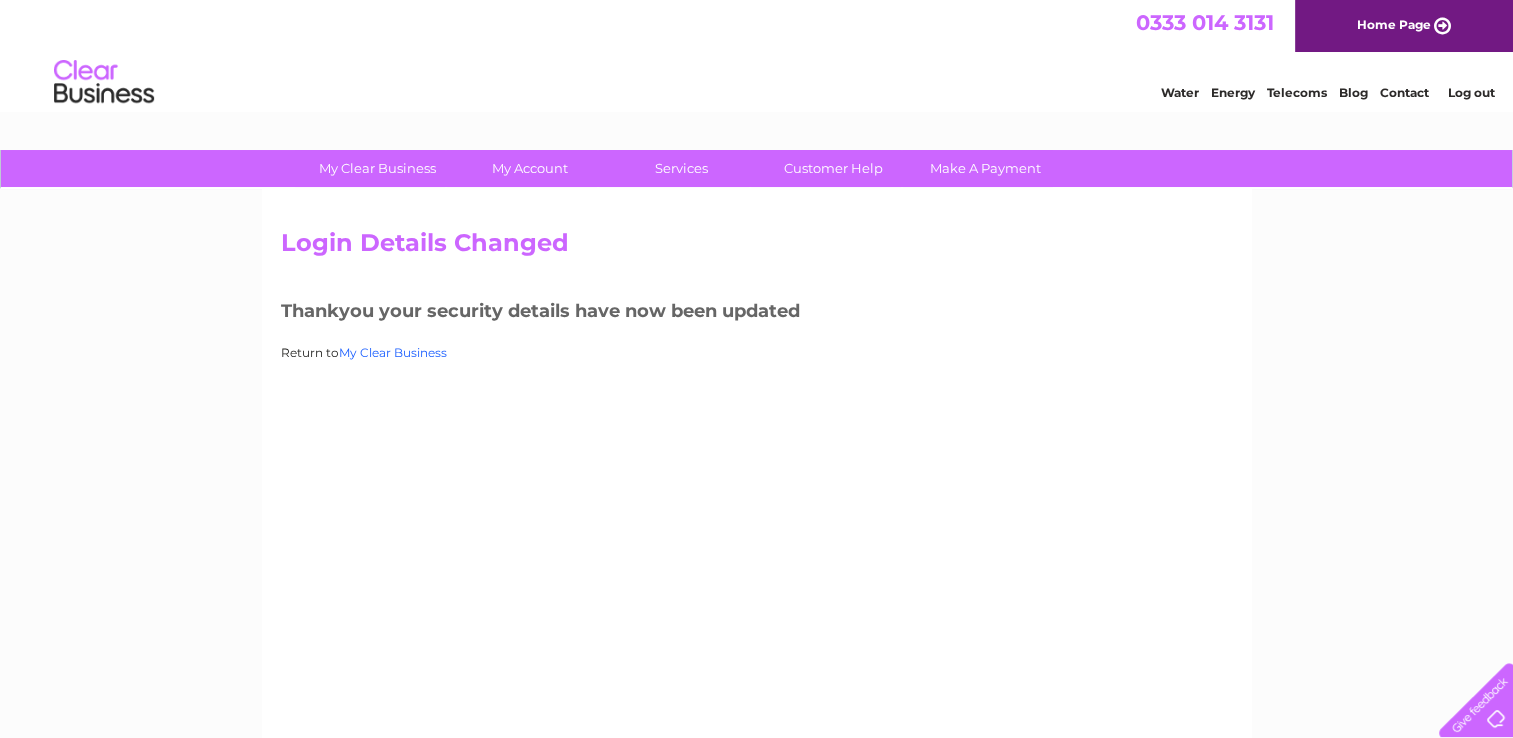 click on "My Clear Business" at bounding box center [393, 352] 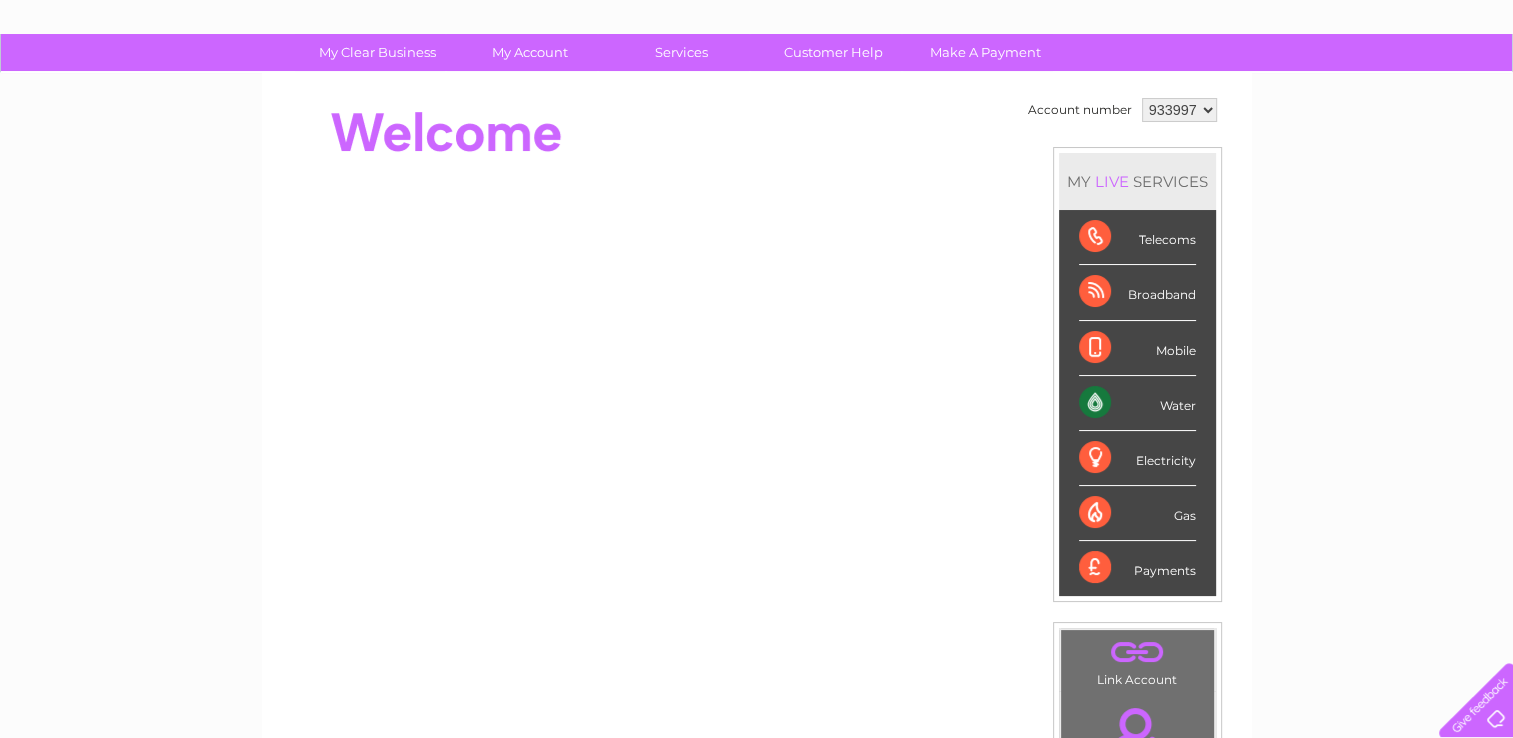 scroll, scrollTop: 0, scrollLeft: 0, axis: both 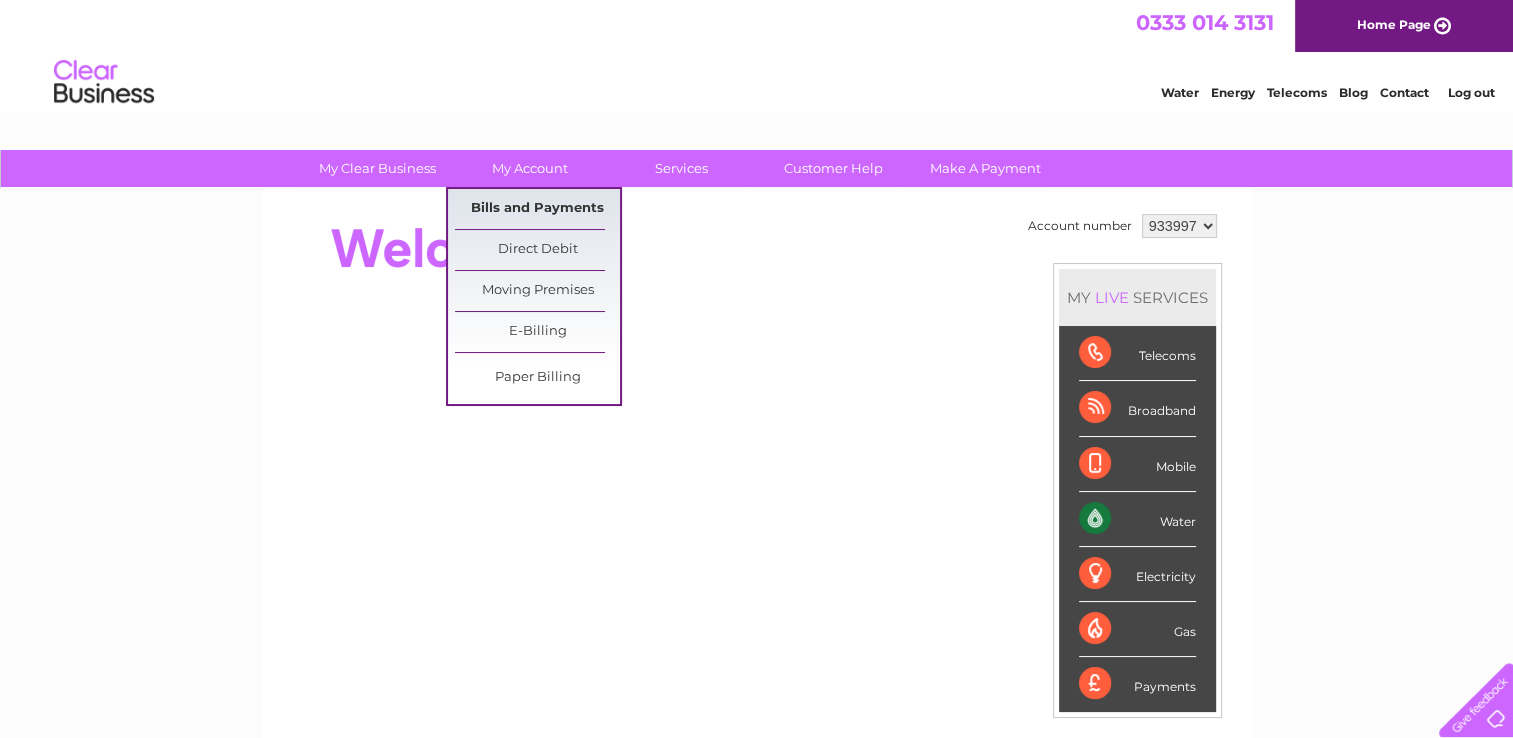 click on "Bills and Payments" at bounding box center (537, 209) 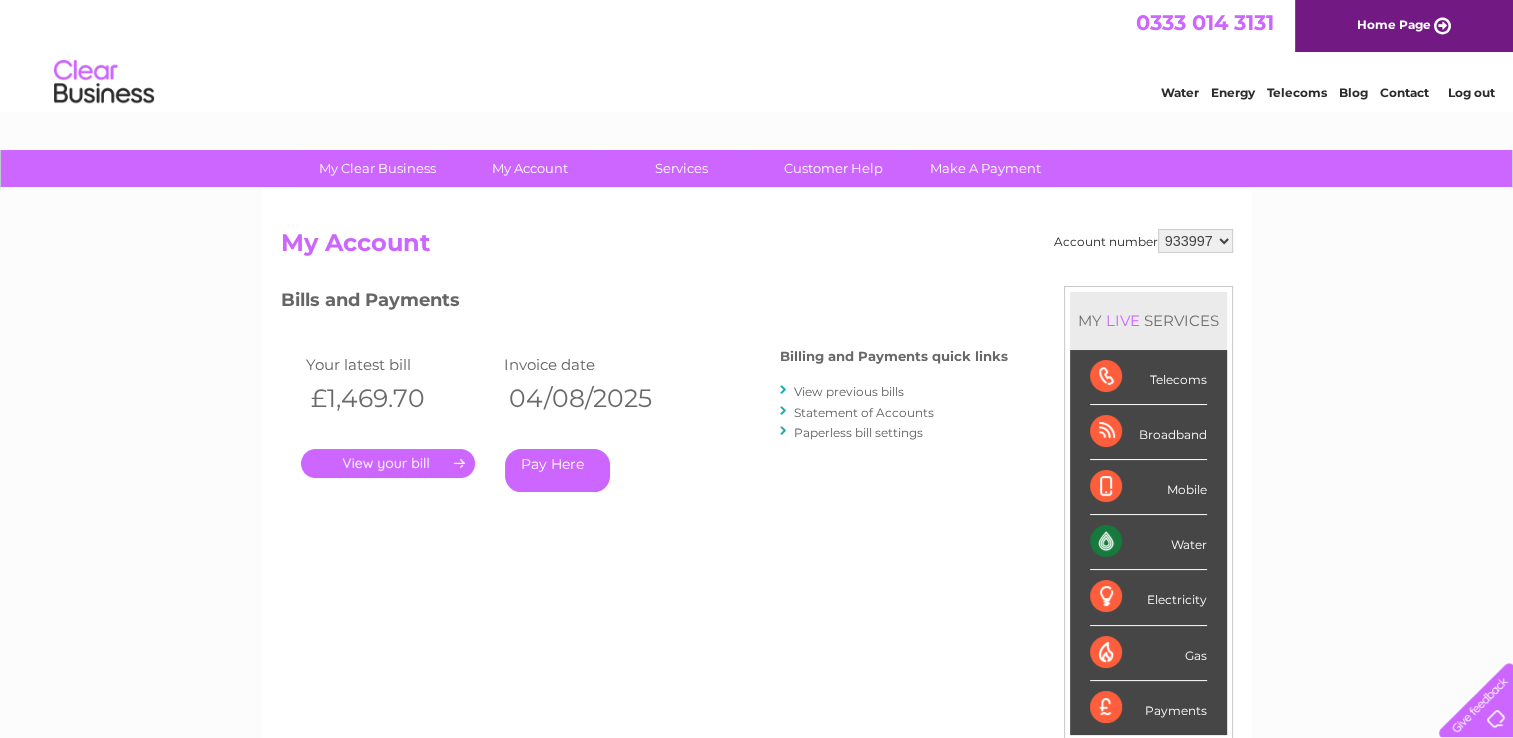 scroll, scrollTop: 0, scrollLeft: 0, axis: both 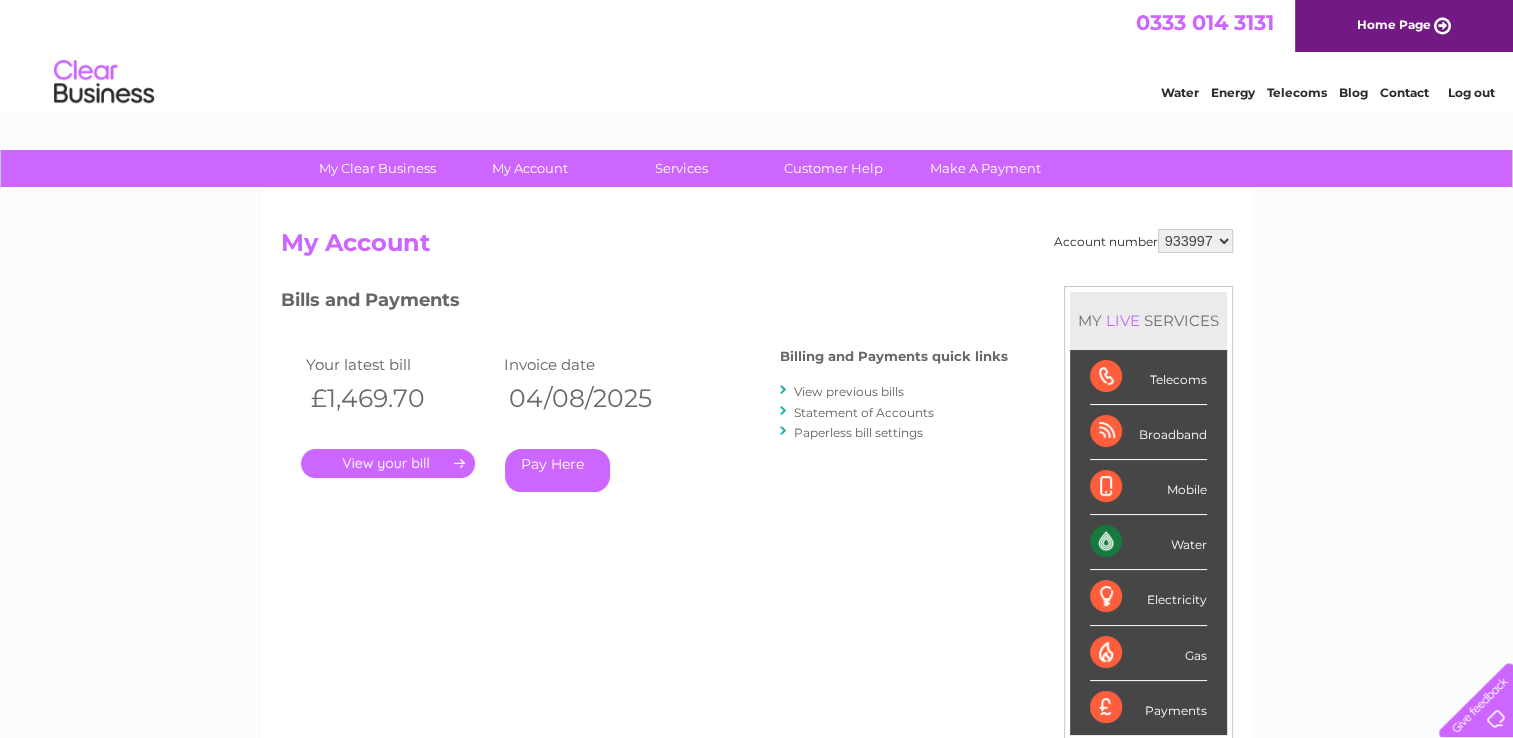 click on "." at bounding box center [388, 463] 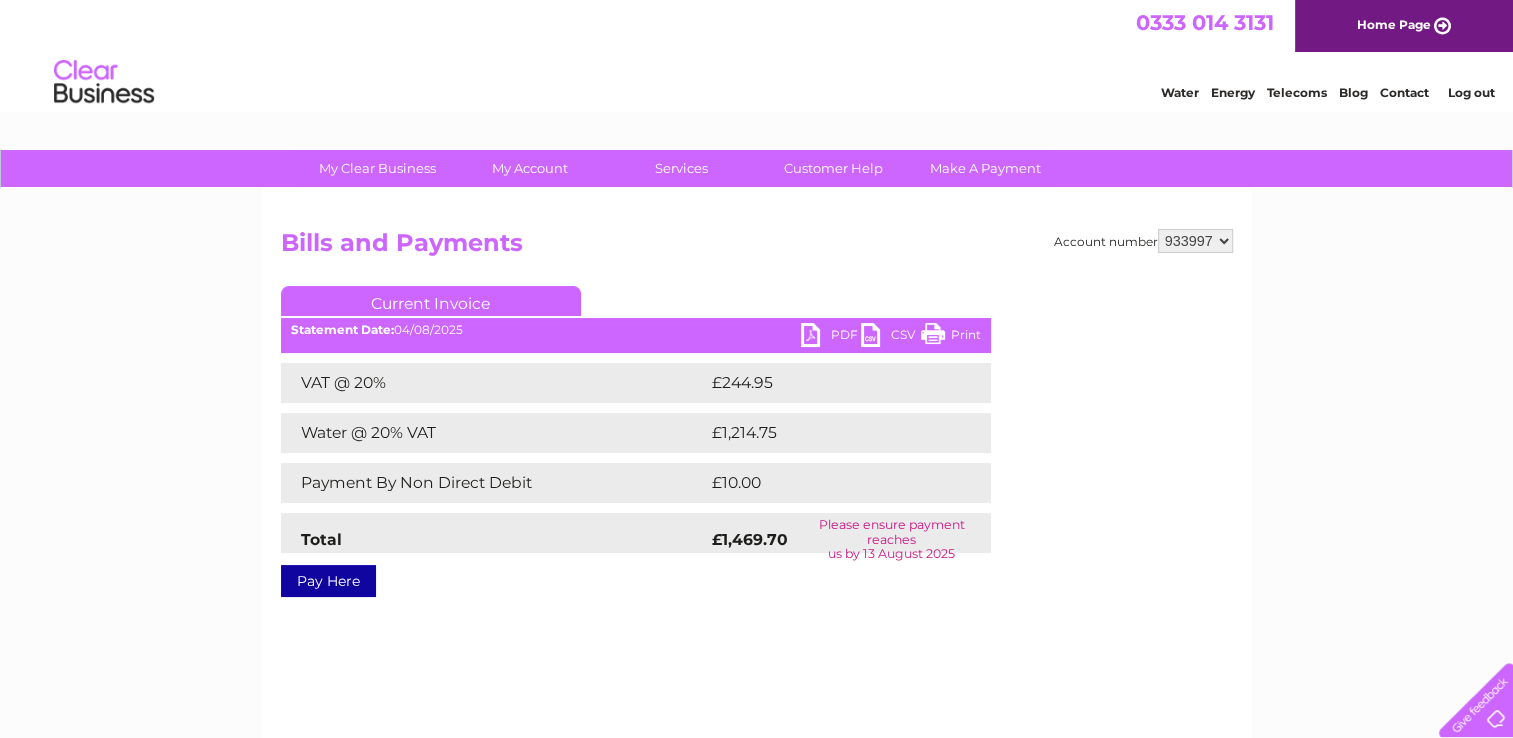 scroll, scrollTop: 0, scrollLeft: 0, axis: both 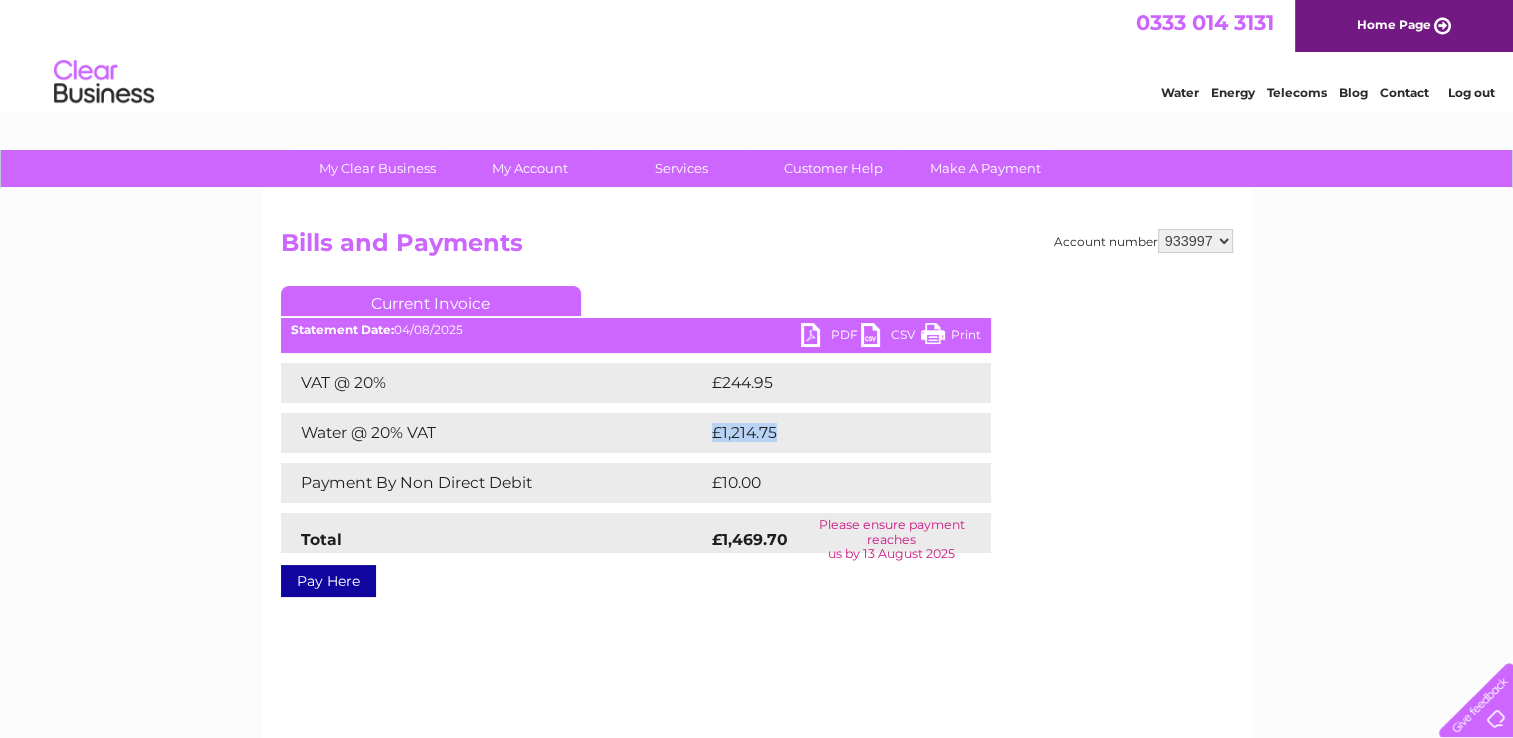 drag, startPoint x: 712, startPoint y: 434, endPoint x: 781, endPoint y: 434, distance: 69 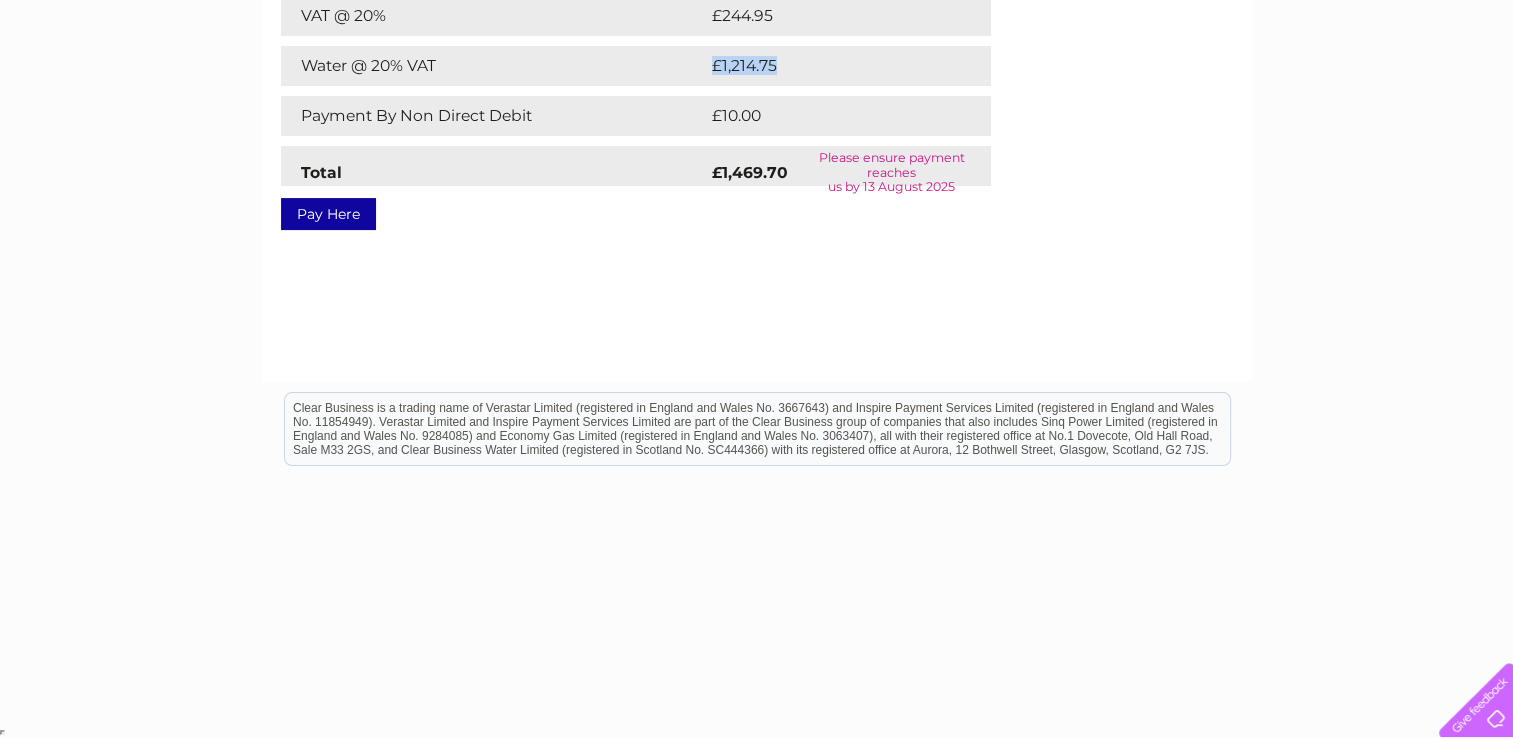 scroll, scrollTop: 0, scrollLeft: 0, axis: both 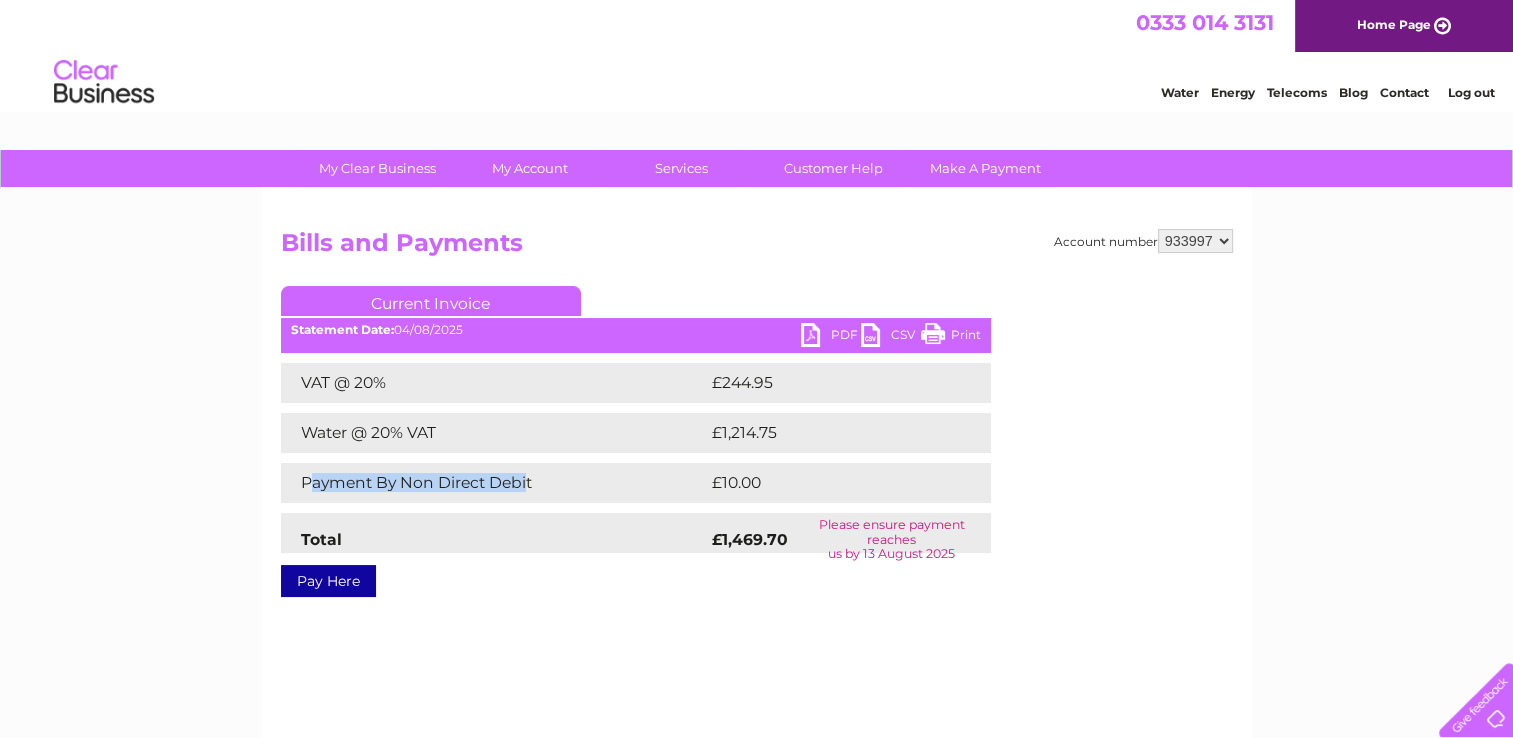 drag, startPoint x: 306, startPoint y: 484, endPoint x: 527, endPoint y: 482, distance: 221.00905 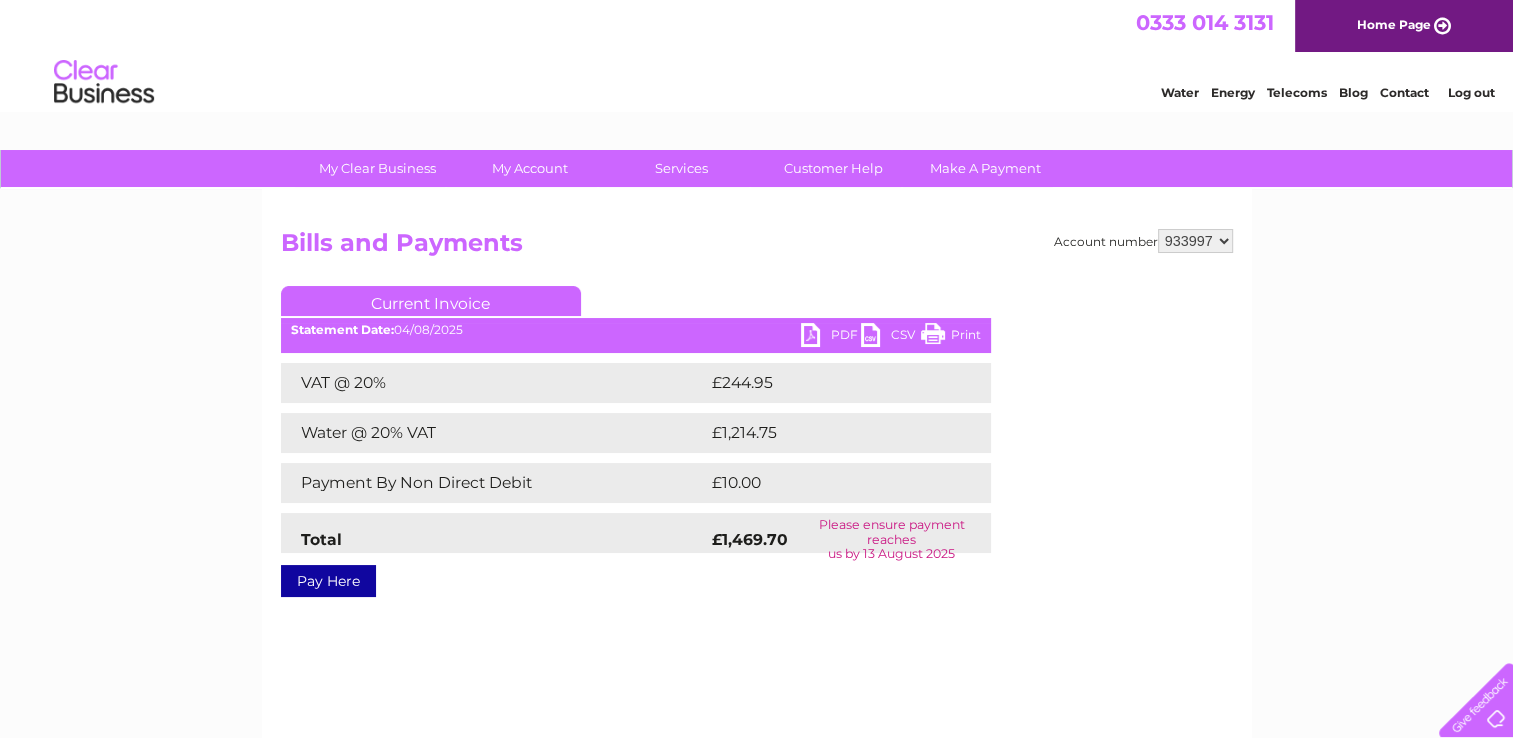 click on "Payment By Non Direct Debit" at bounding box center [494, 483] 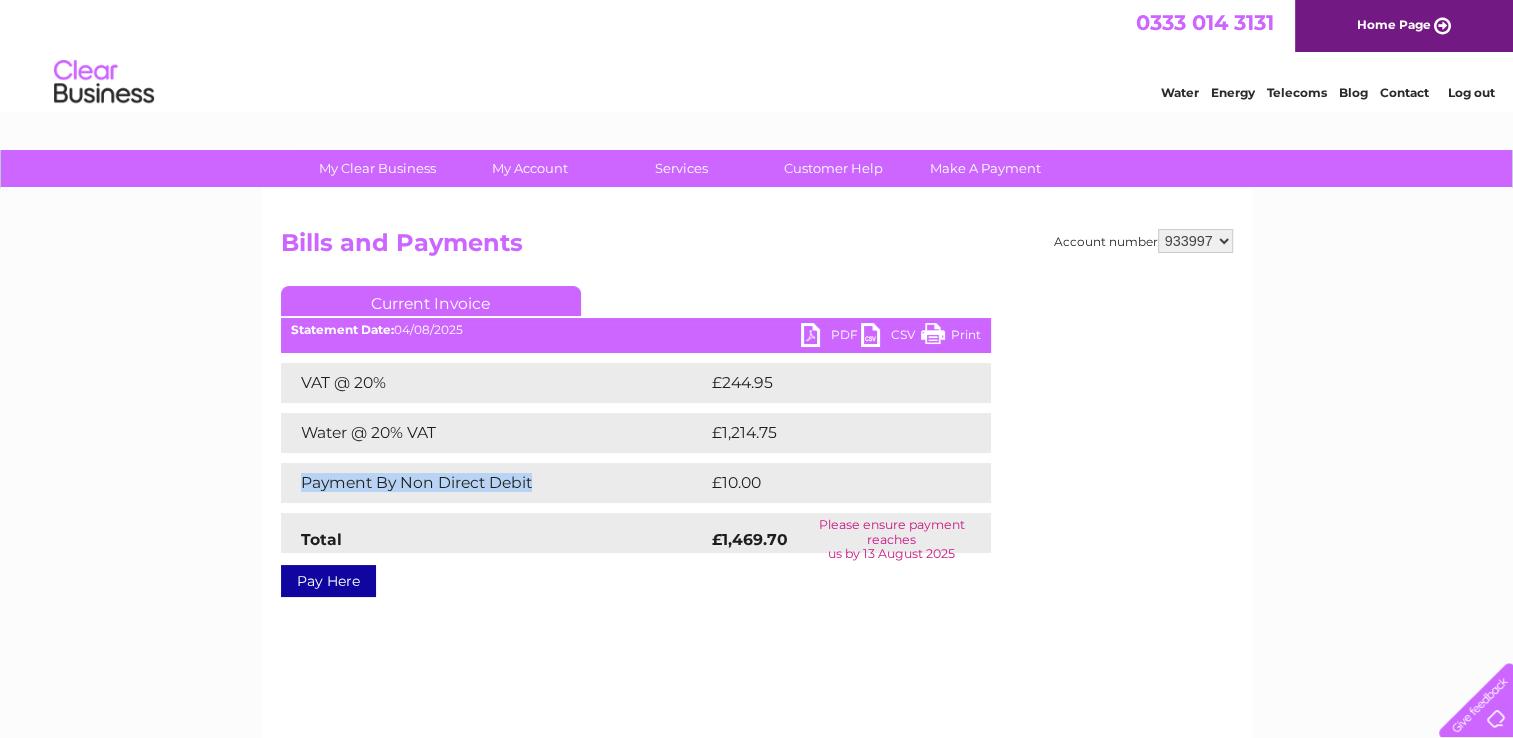 drag, startPoint x: 299, startPoint y: 482, endPoint x: 536, endPoint y: 491, distance: 237.17082 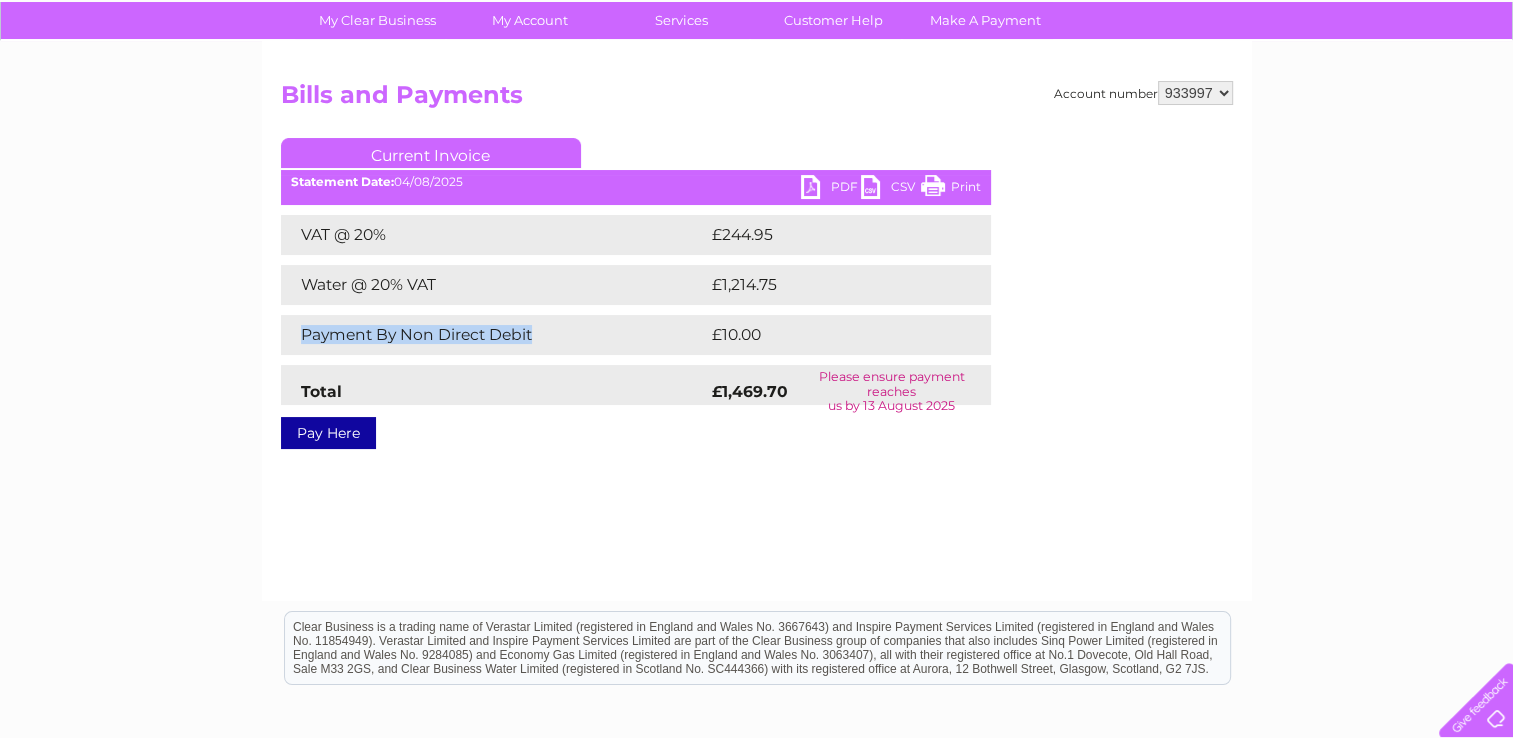 scroll, scrollTop: 100, scrollLeft: 0, axis: vertical 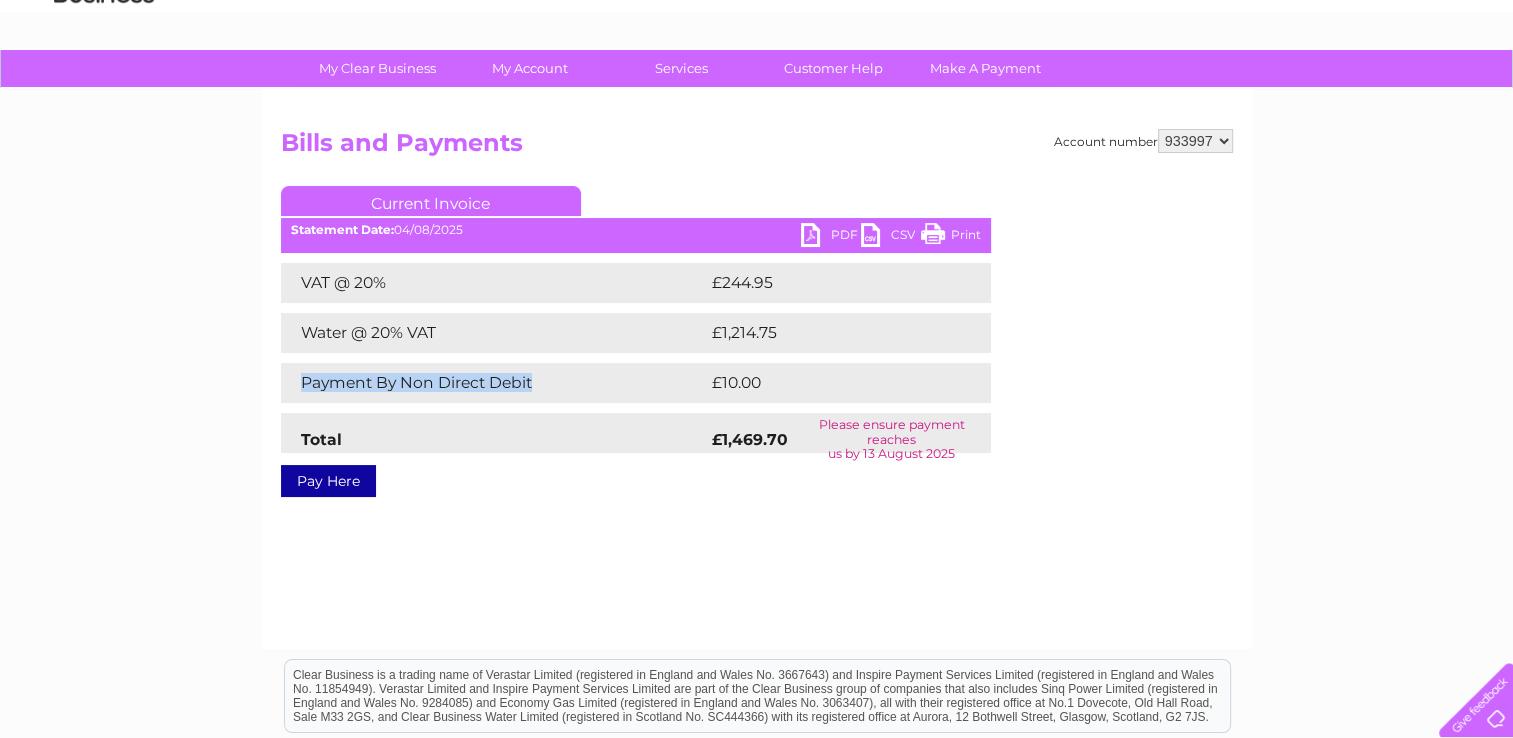click on "PDF" at bounding box center (831, 237) 